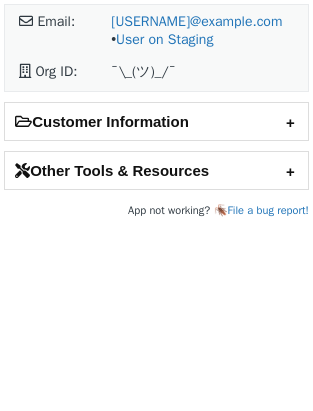 scroll, scrollTop: 0, scrollLeft: 0, axis: both 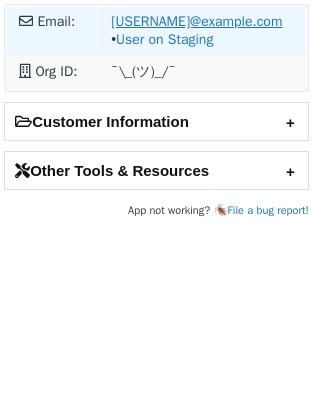 click on "[USERNAME]@example.com" at bounding box center [196, 21] 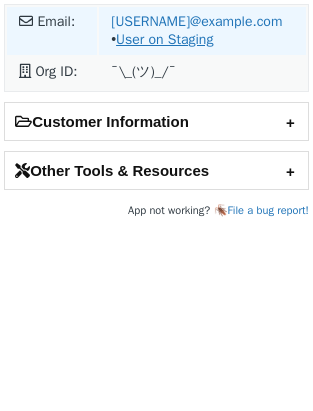 click on "User on Staging" at bounding box center [164, 39] 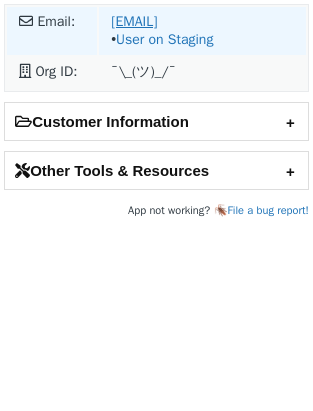 scroll, scrollTop: 0, scrollLeft: 0, axis: both 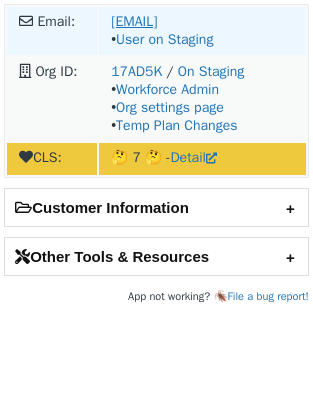 click on "[EMAIL]" at bounding box center [134, 21] 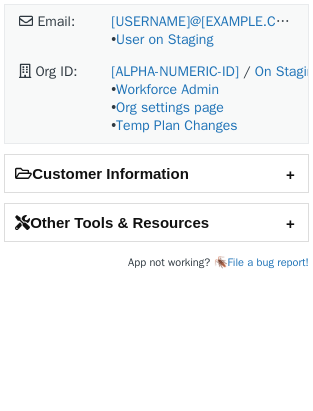 scroll, scrollTop: 0, scrollLeft: 0, axis: both 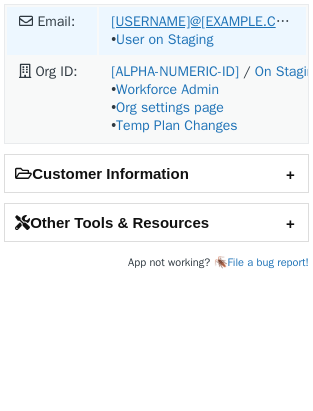 click on "jonathan@chongster.com" at bounding box center [205, 21] 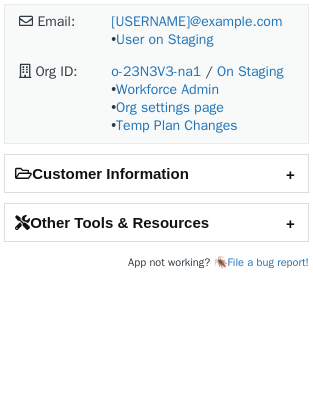 scroll, scrollTop: 0, scrollLeft: 0, axis: both 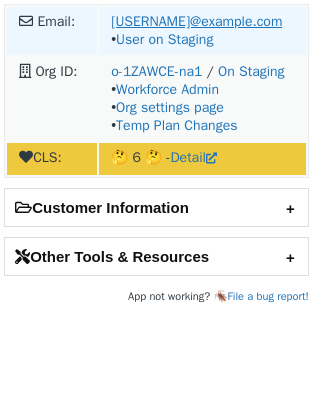 click on "shirly.regev@controlup.com" at bounding box center [196, 21] 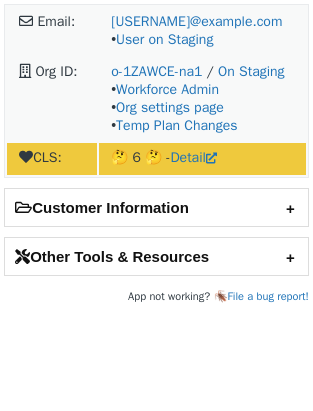 scroll, scrollTop: 0, scrollLeft: 0, axis: both 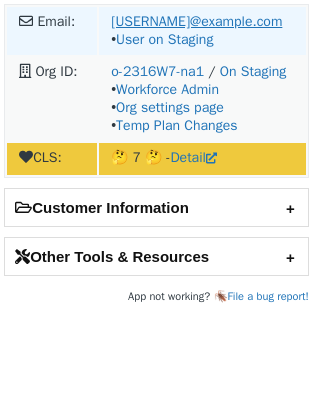 click on "[USERNAME]@example.com" at bounding box center [196, 21] 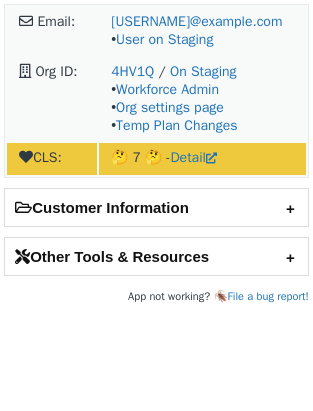 scroll, scrollTop: 0, scrollLeft: 0, axis: both 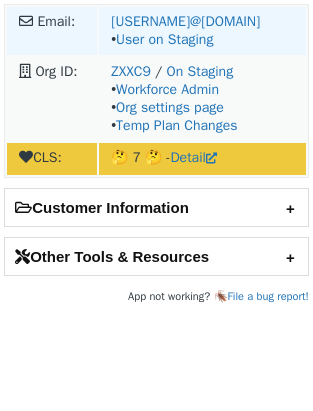 click on "yonibr@payoneer.com •  User on Staging" at bounding box center [202, 31] 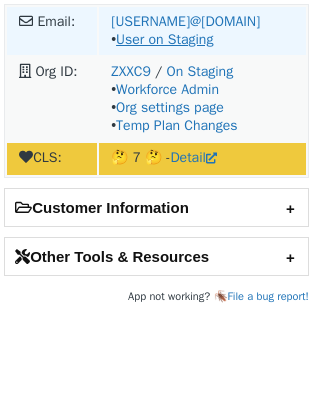 click on "User on Staging" at bounding box center [164, 39] 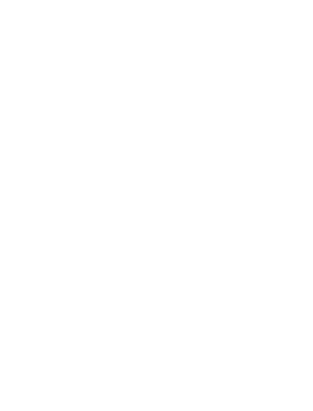 scroll, scrollTop: 0, scrollLeft: 0, axis: both 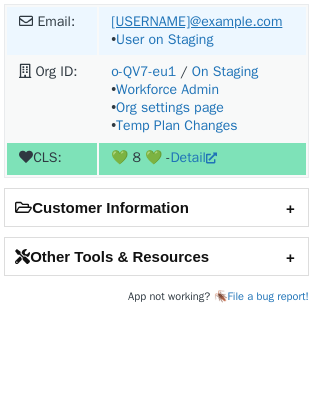 click on "luis.contreras@klarna.com" at bounding box center [196, 21] 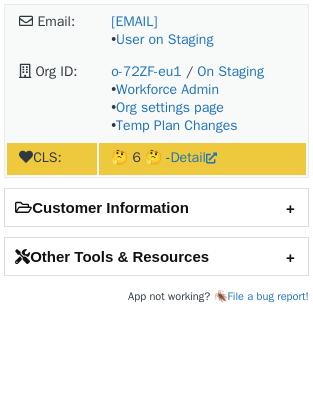 scroll, scrollTop: 0, scrollLeft: 0, axis: both 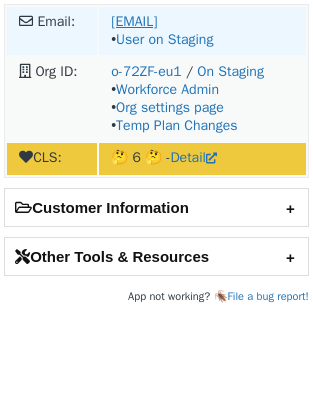 click on "[EMAIL]" at bounding box center [134, 21] 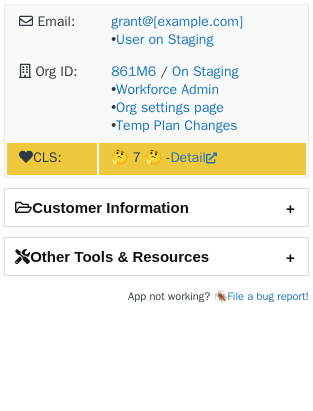 scroll, scrollTop: 0, scrollLeft: 0, axis: both 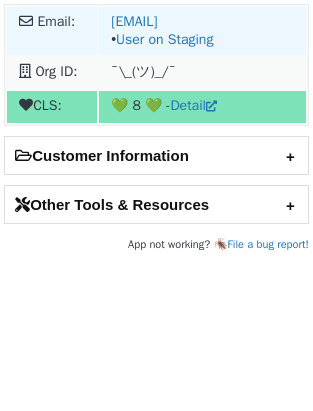 click on "[EMAIL] •  User on Staging" at bounding box center (202, 31) 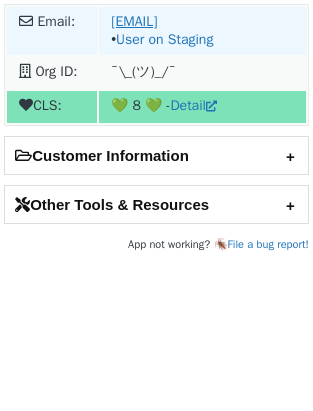 click on "[EMAIL]" at bounding box center (134, 21) 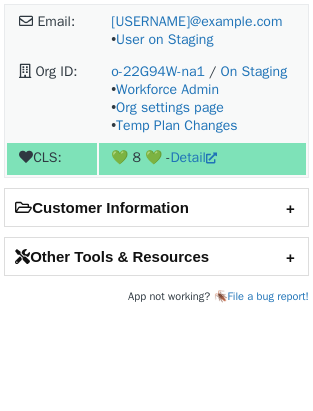 scroll, scrollTop: 0, scrollLeft: 0, axis: both 